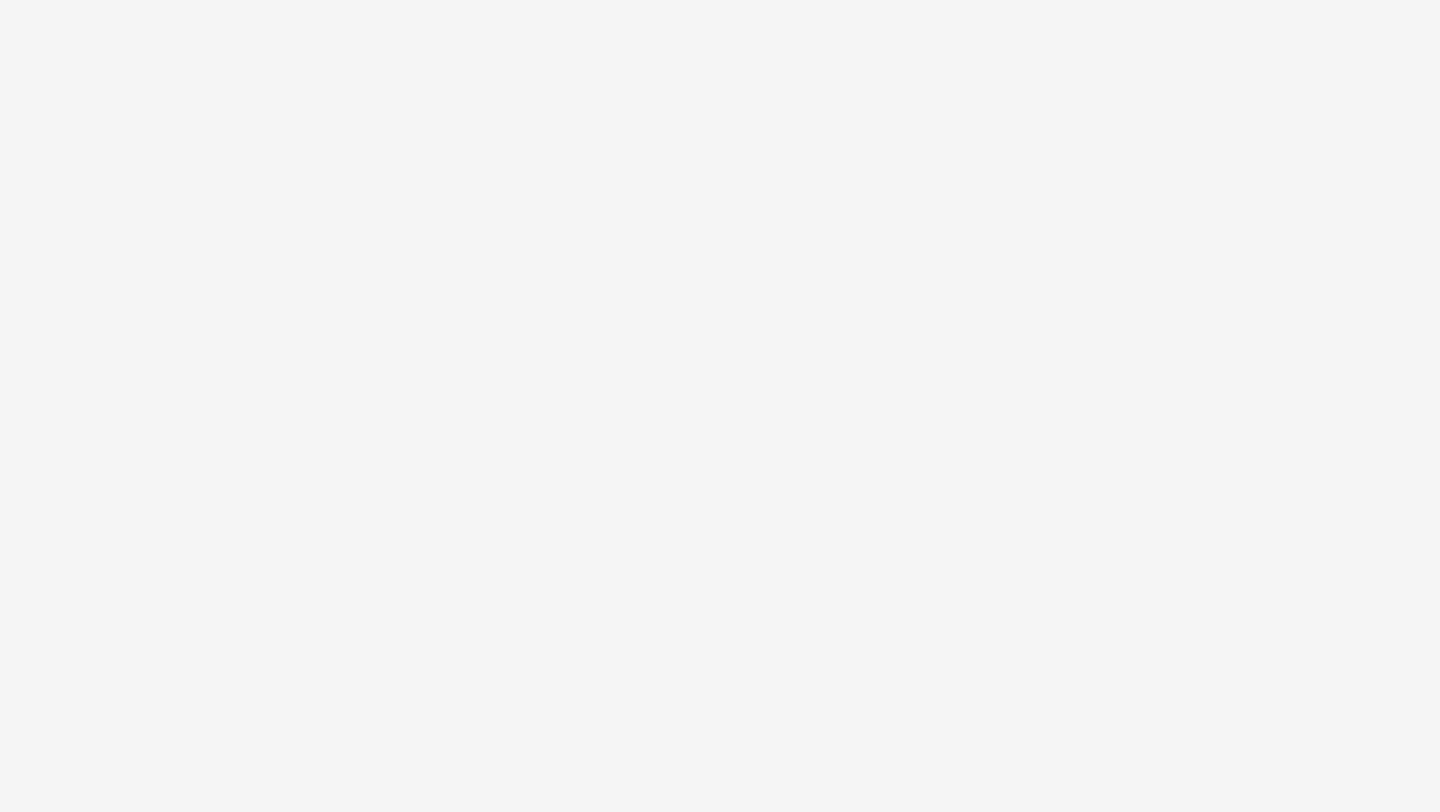 scroll, scrollTop: 0, scrollLeft: 0, axis: both 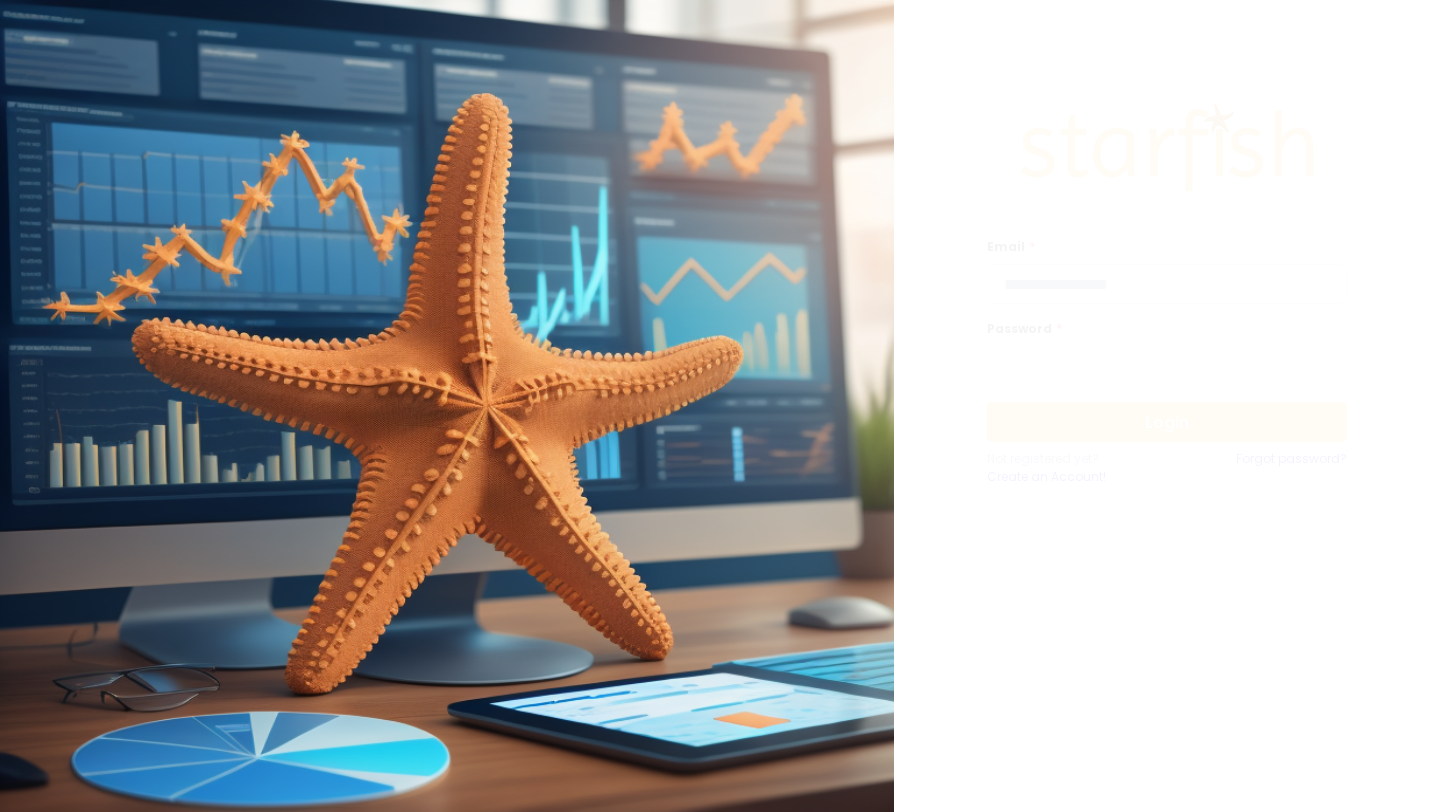 click at bounding box center [1167, 284] 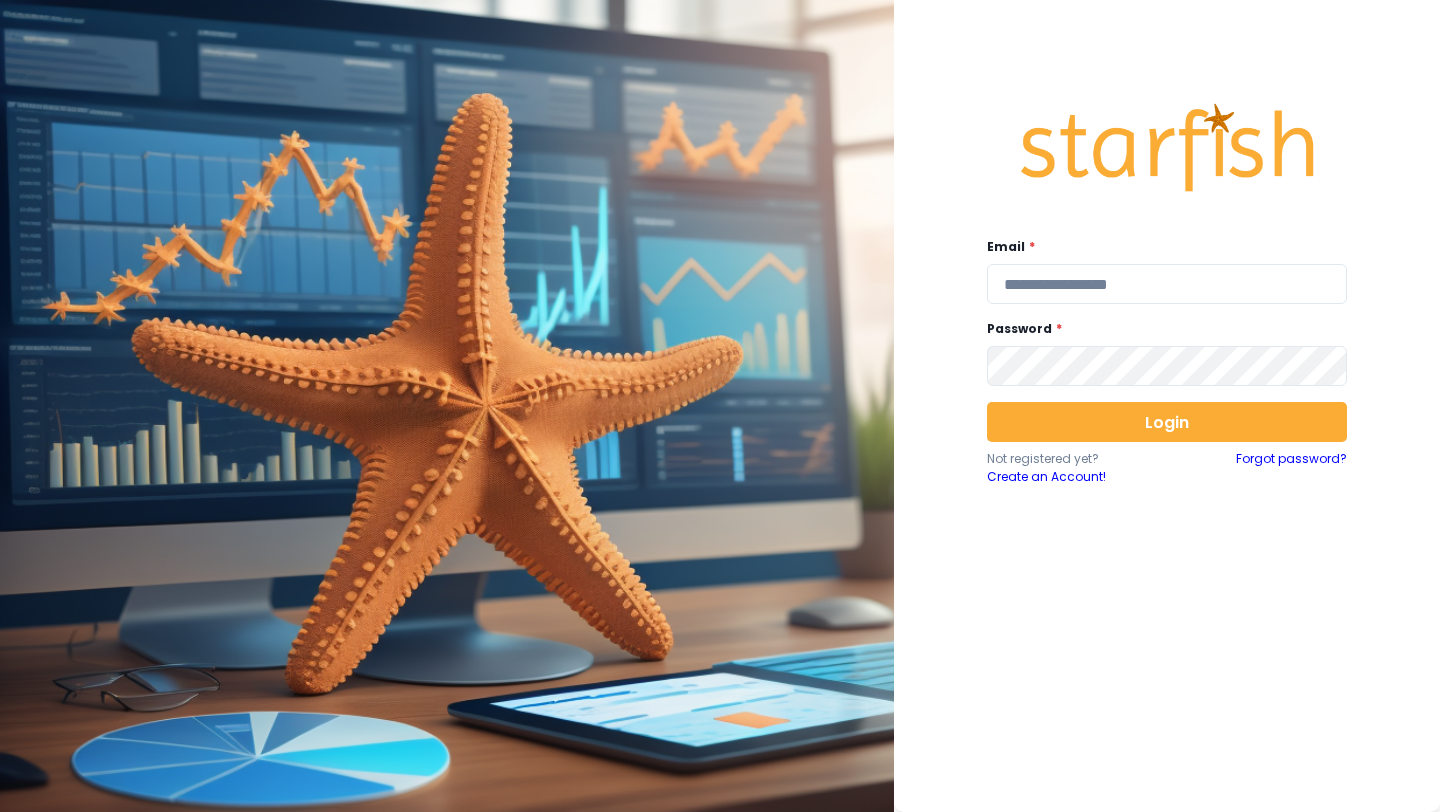 type on "**********" 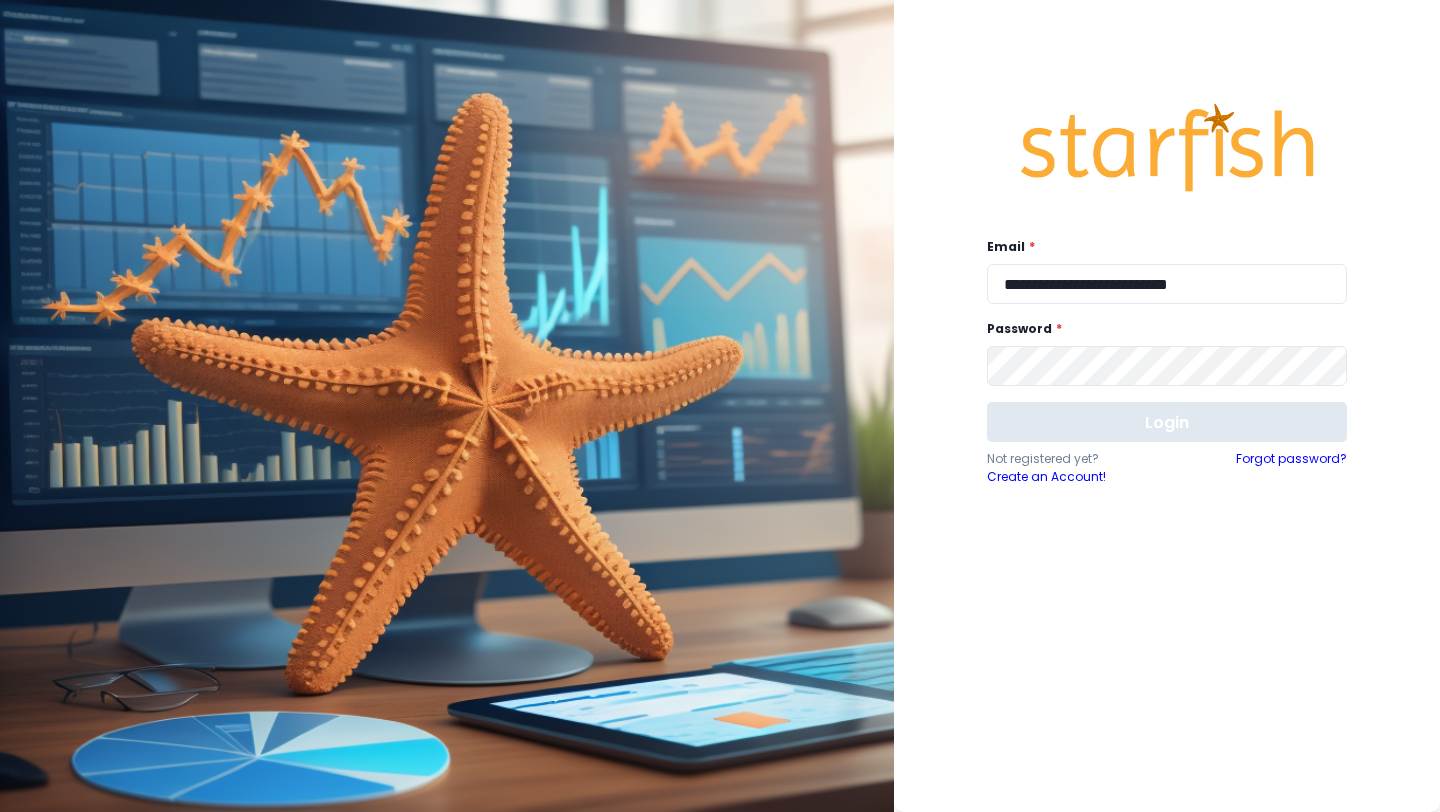 click on "Login" at bounding box center [1167, 422] 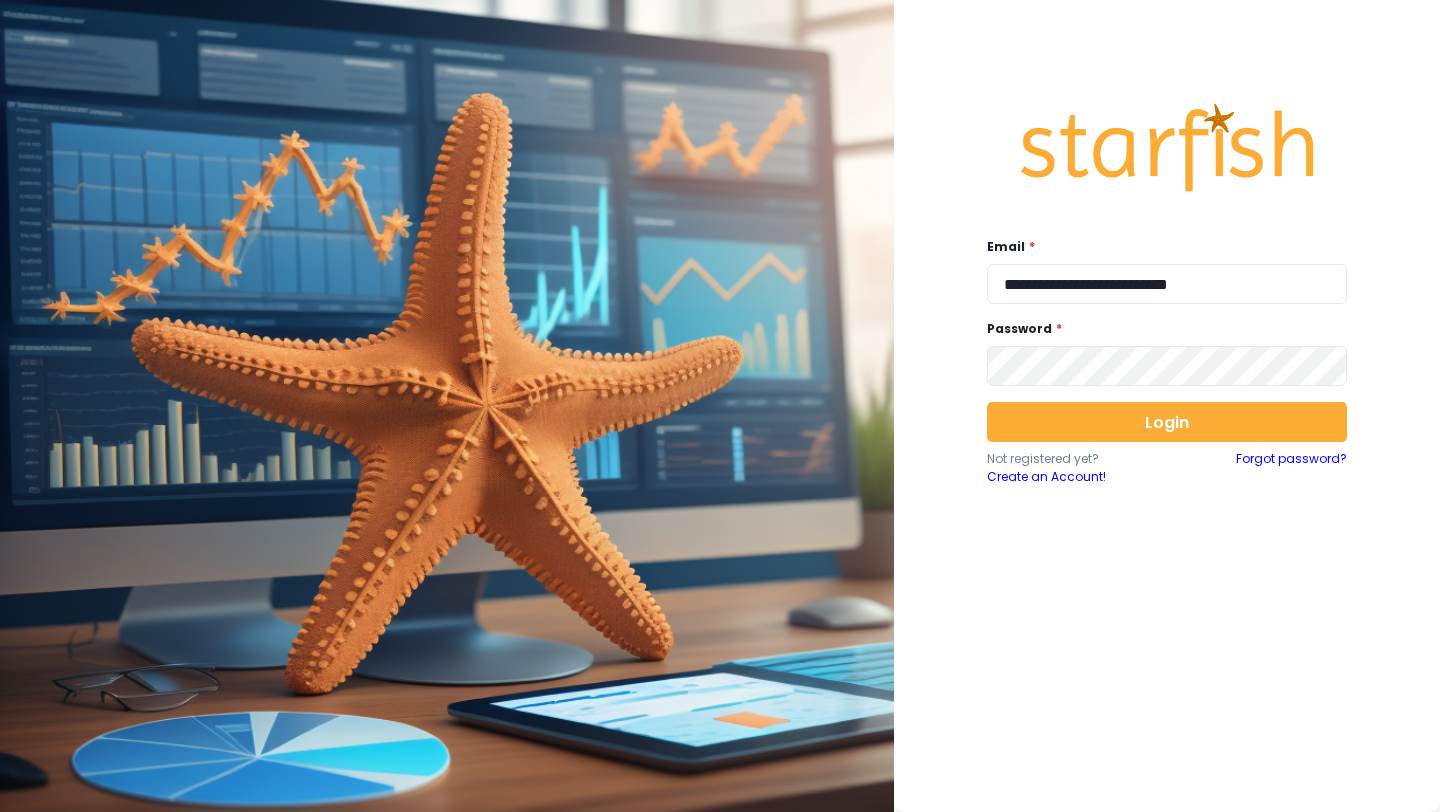 click on "**********" at bounding box center (1167, 402) 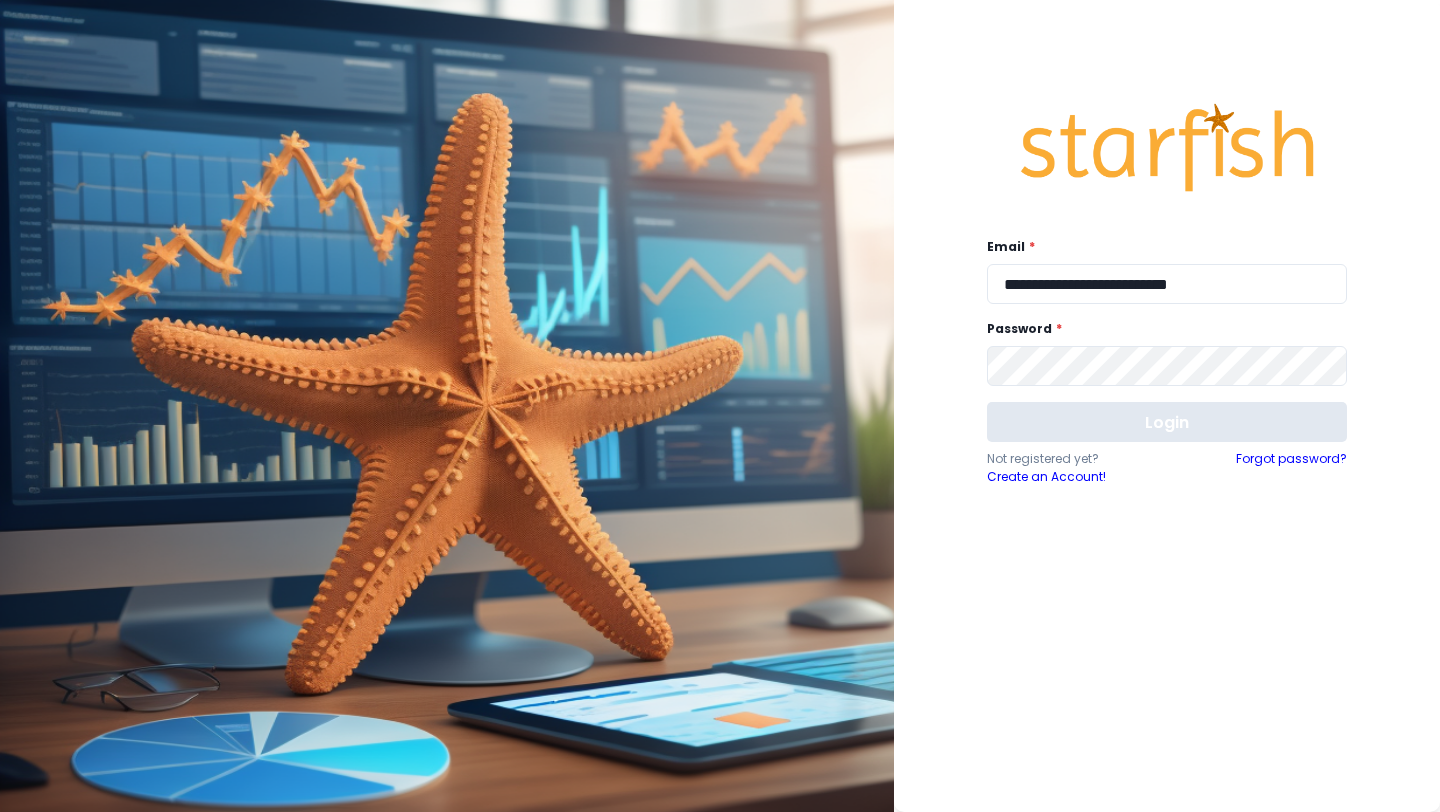 click on "Login" at bounding box center [1167, 422] 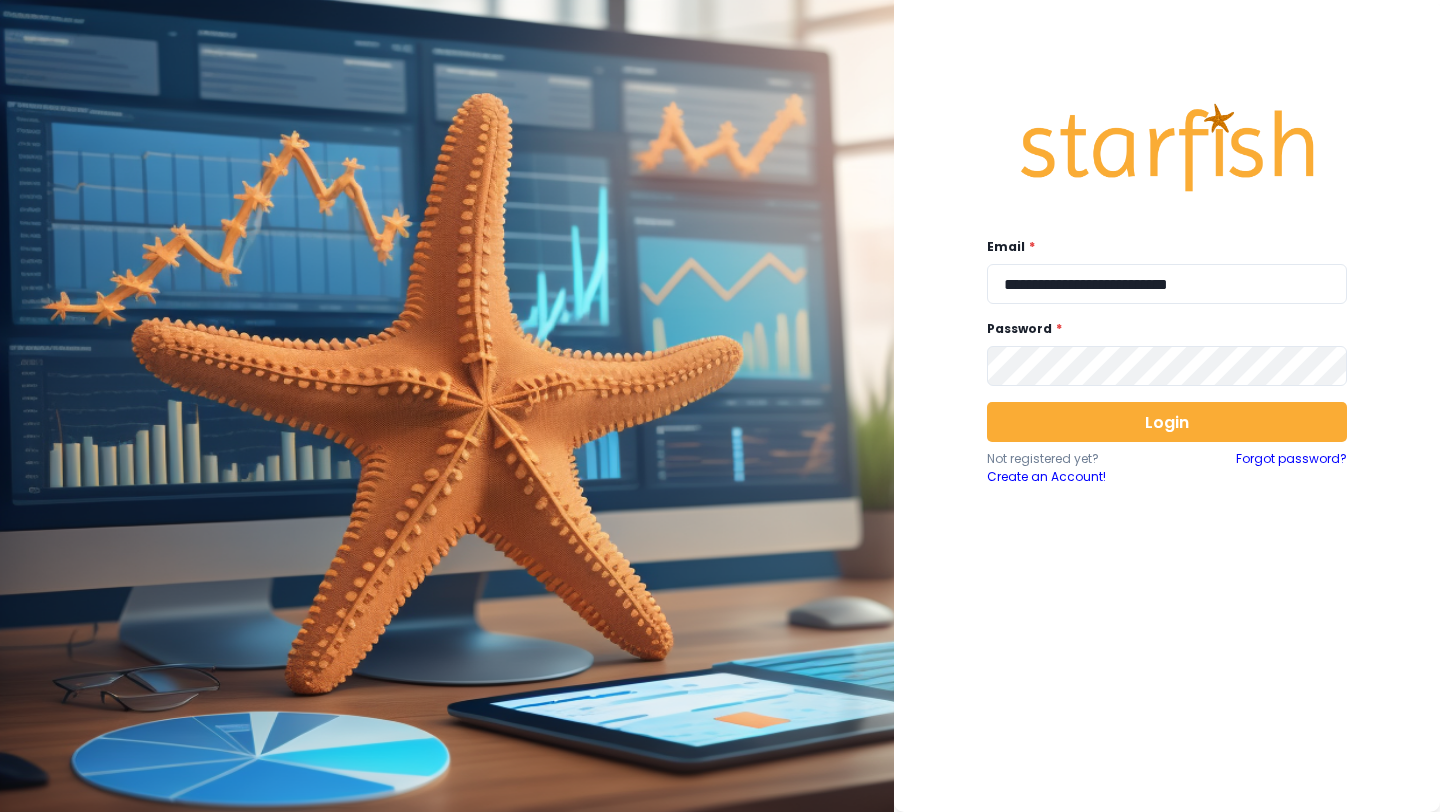 click on "**********" at bounding box center (1167, 406) 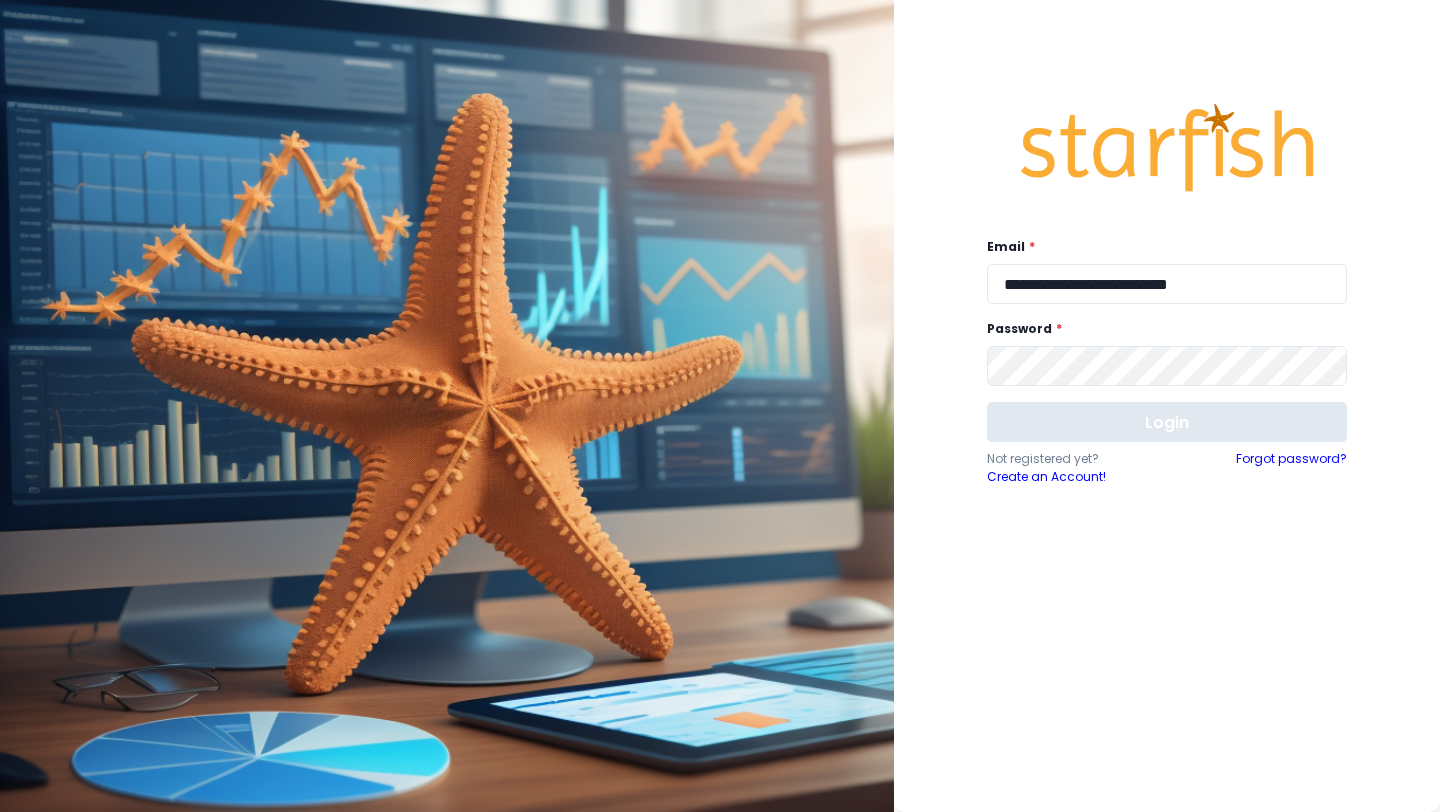 click on "Login" at bounding box center (1167, 422) 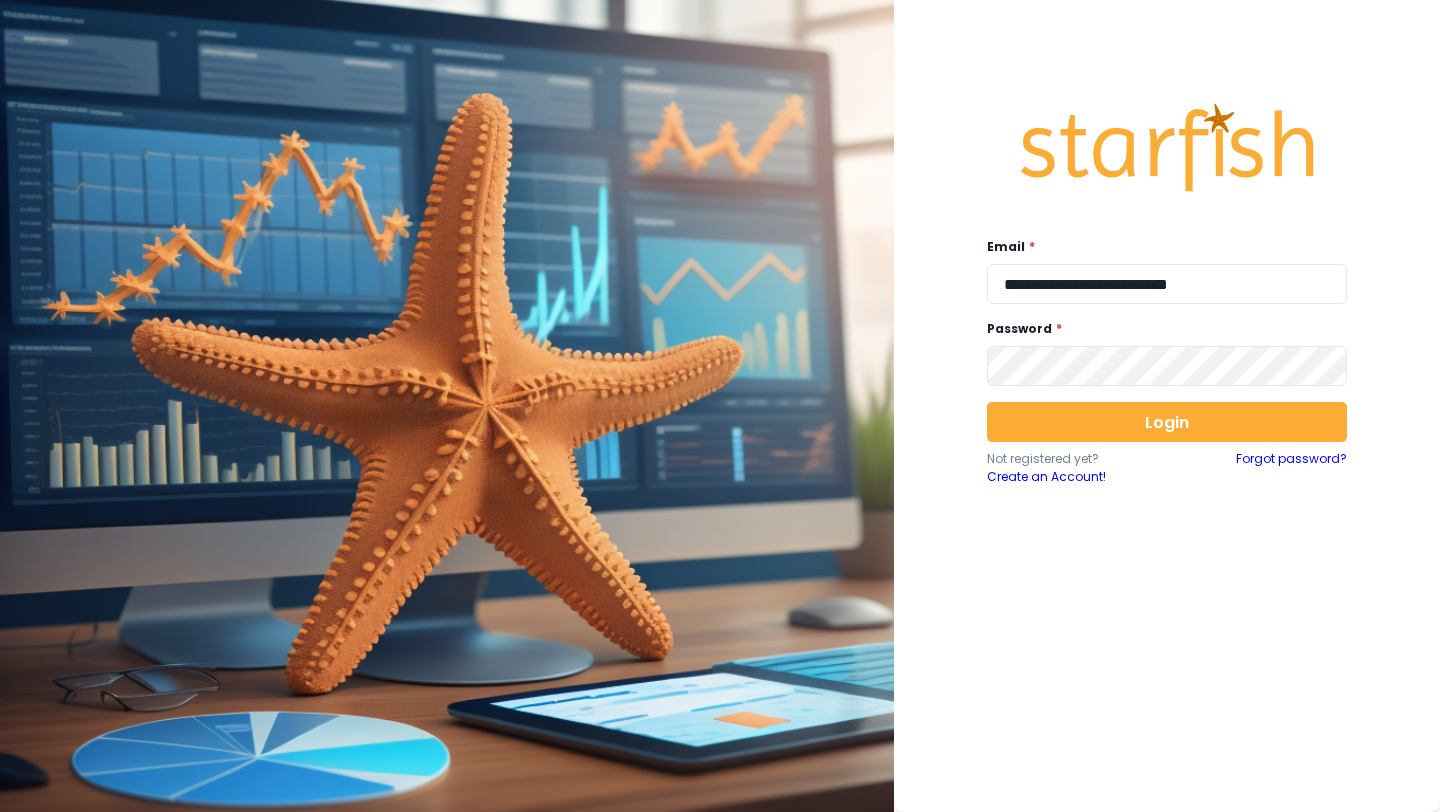 click on "**********" at bounding box center (720, 406) 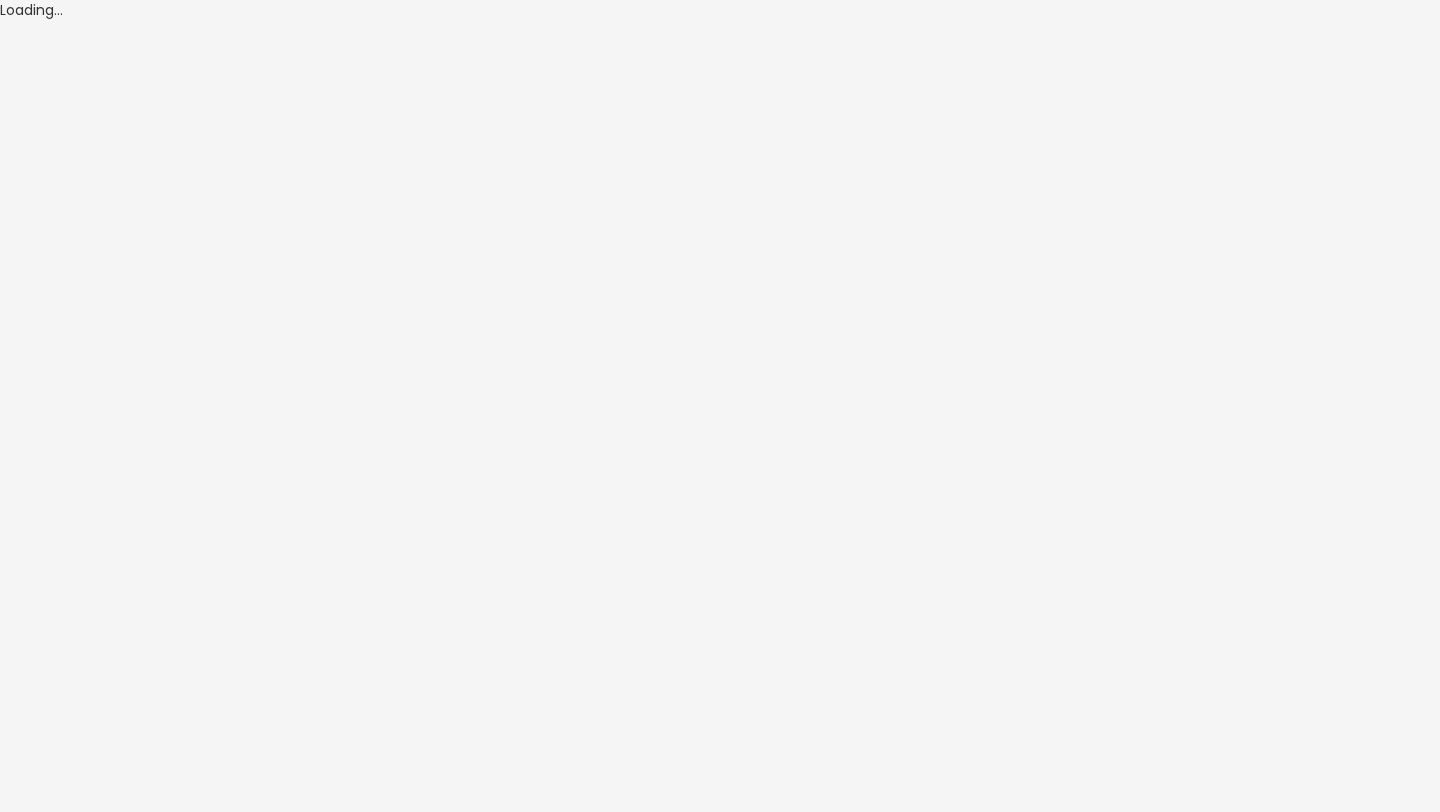 scroll, scrollTop: 0, scrollLeft: 0, axis: both 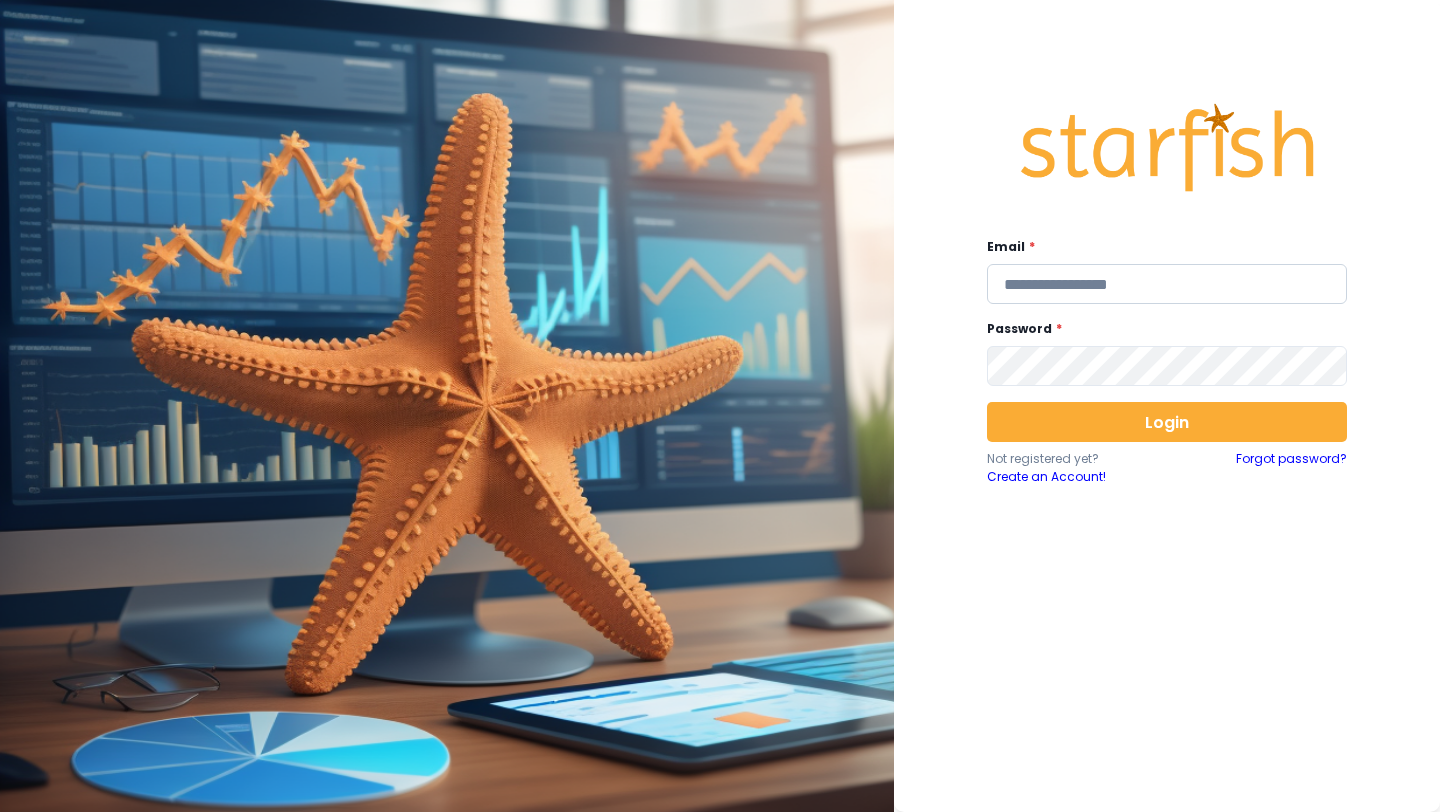 click at bounding box center [1167, 284] 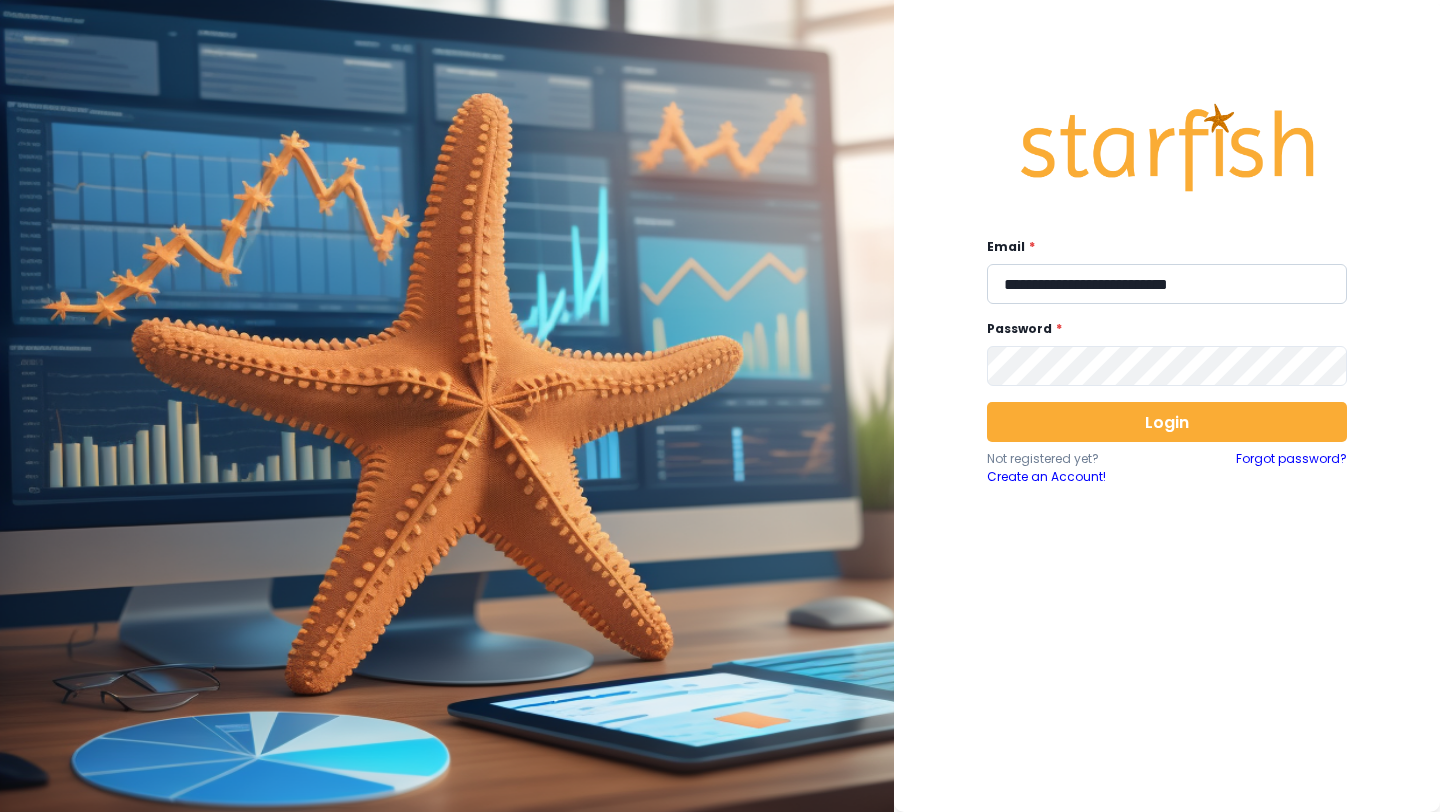 type on "**********" 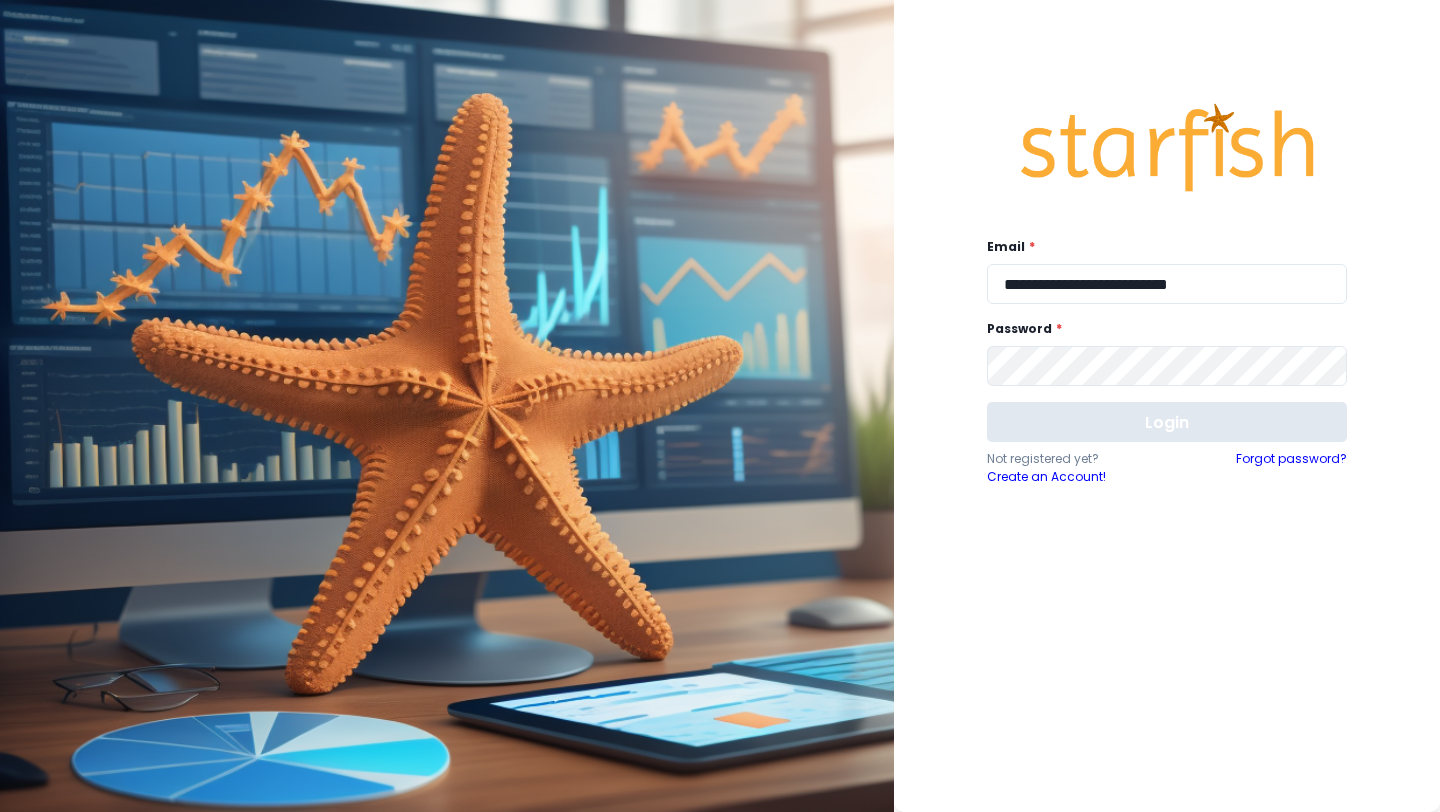 click on "Login" at bounding box center [1167, 422] 